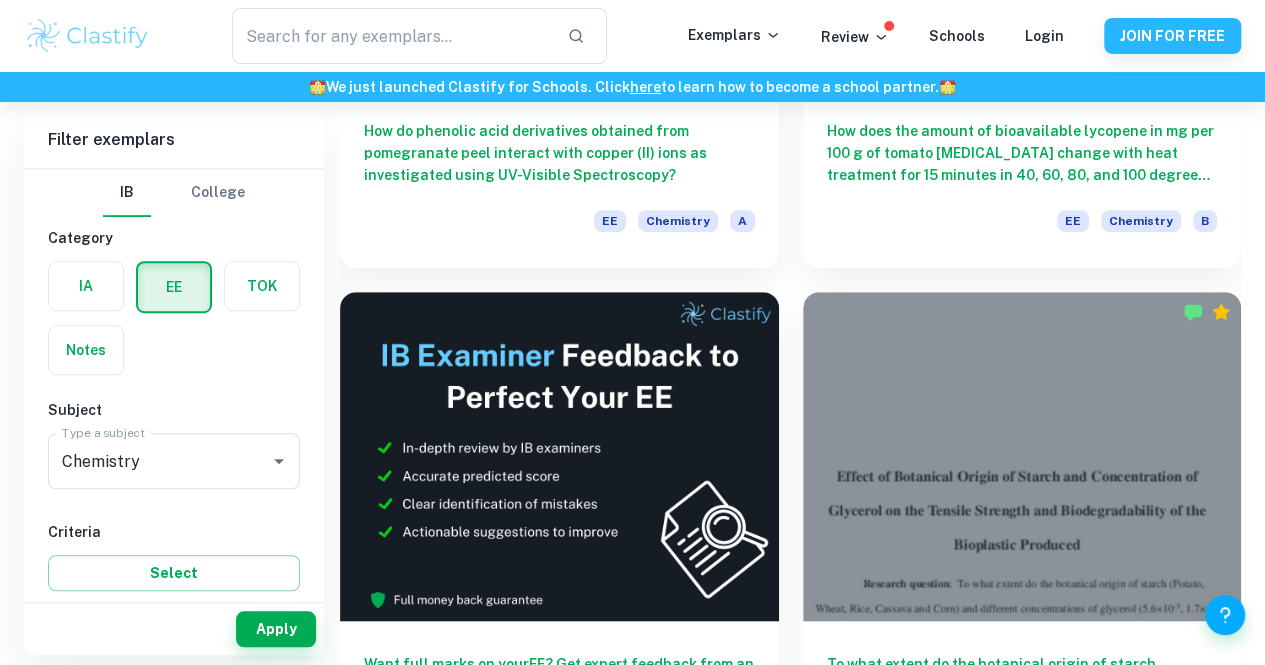 scroll, scrollTop: 494, scrollLeft: 0, axis: vertical 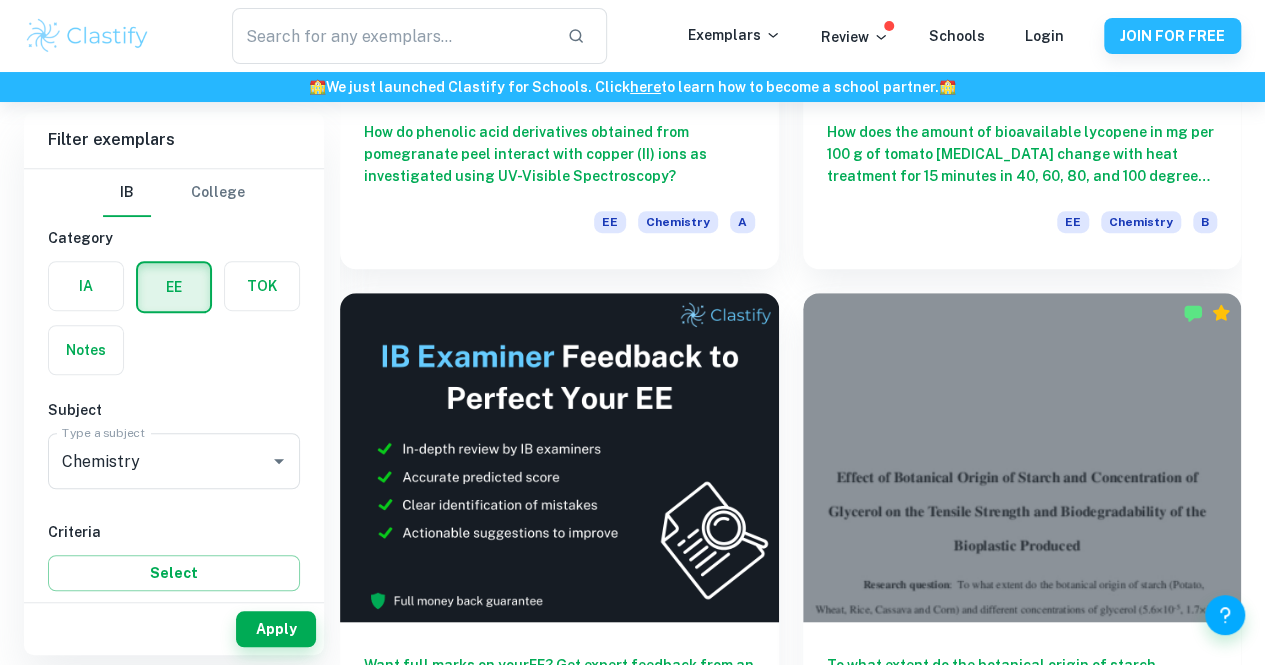 click at bounding box center [1022, 985] 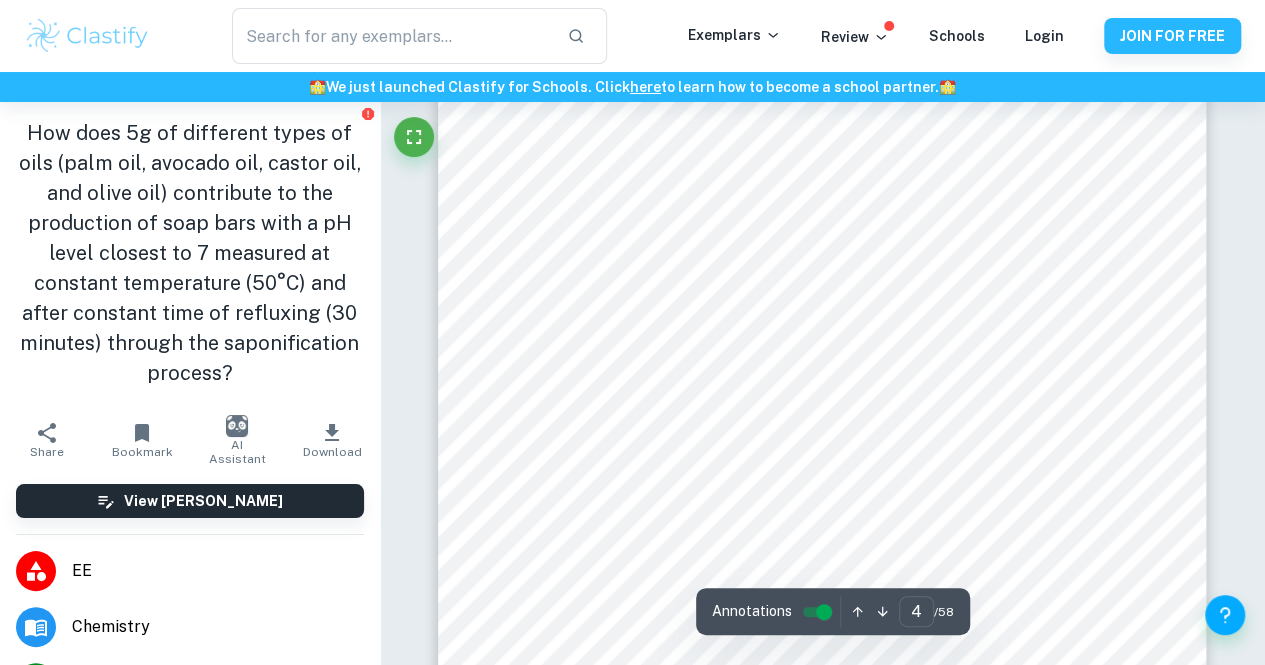 scroll, scrollTop: 3605, scrollLeft: 0, axis: vertical 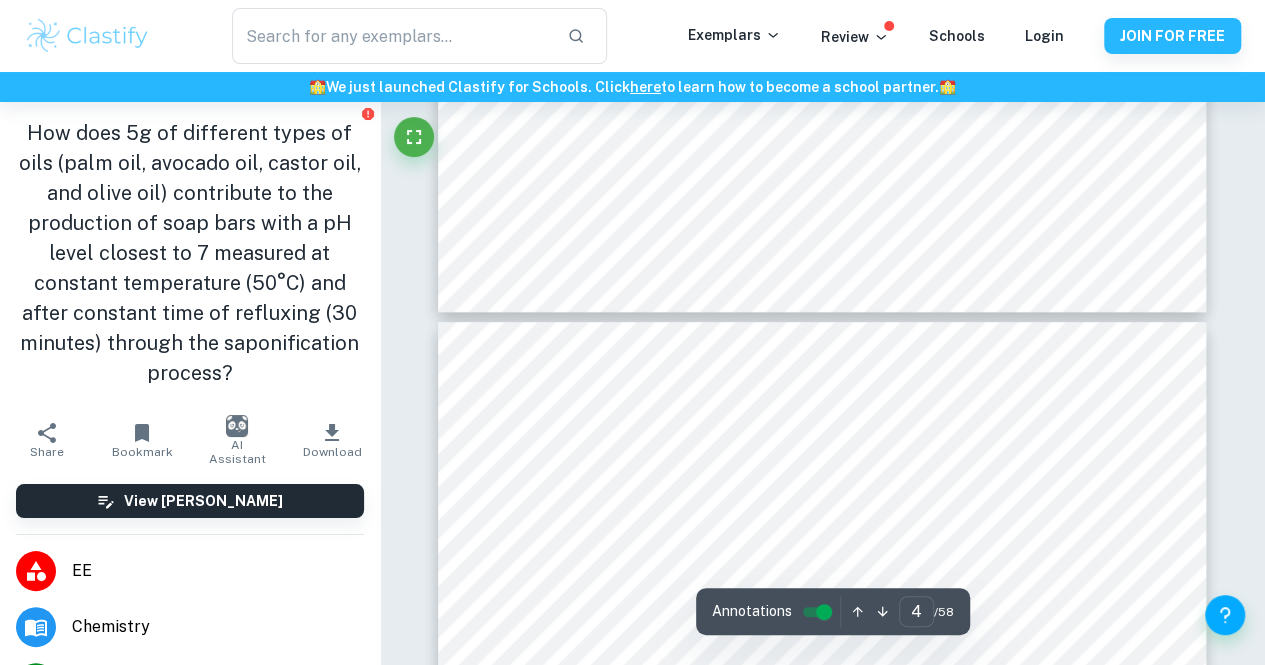 type on "5" 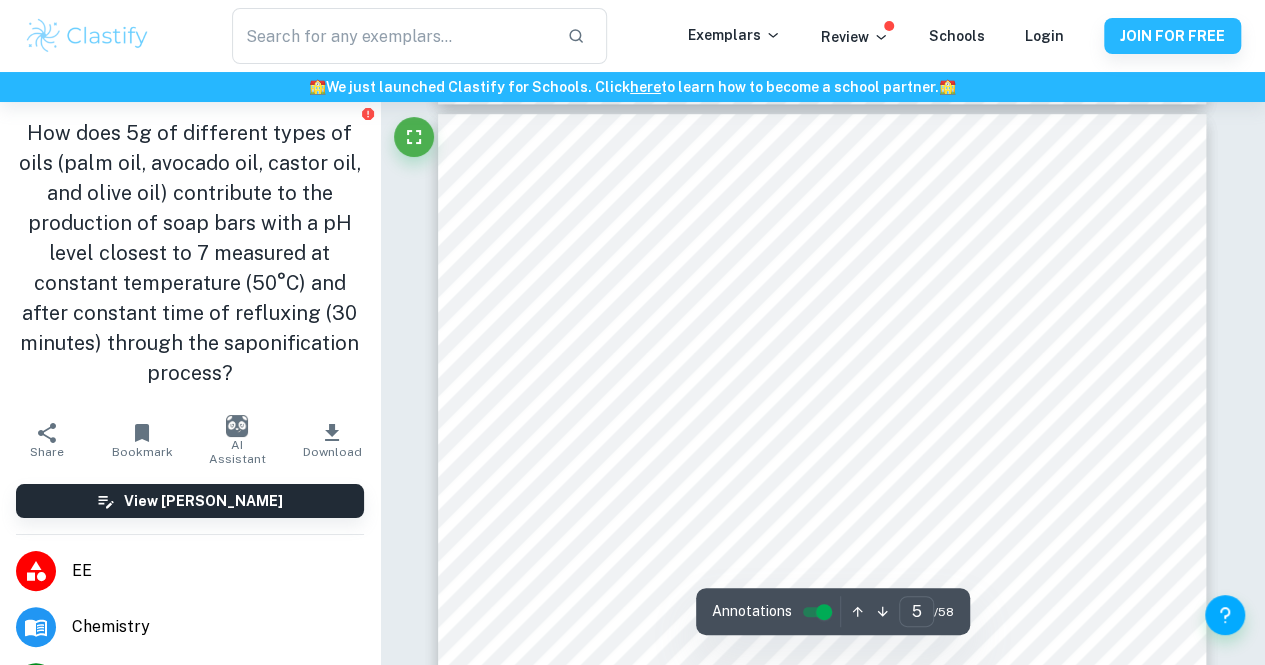 scroll, scrollTop: 4271, scrollLeft: 0, axis: vertical 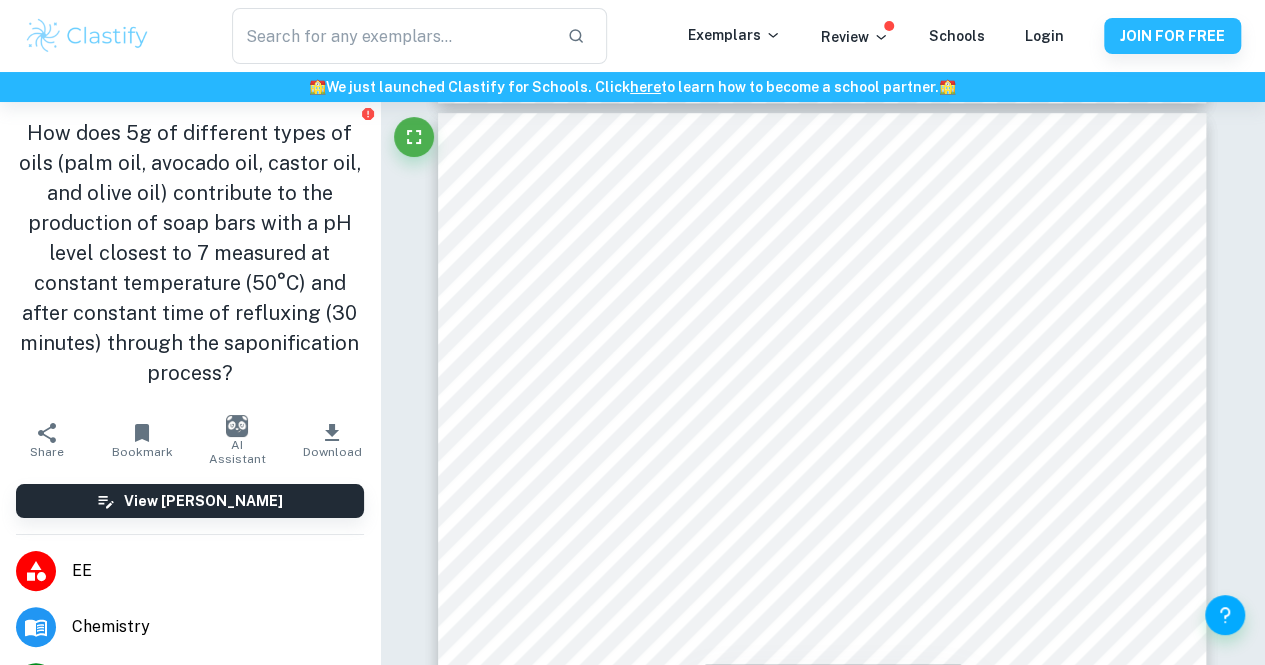 click at bounding box center [815, 429] 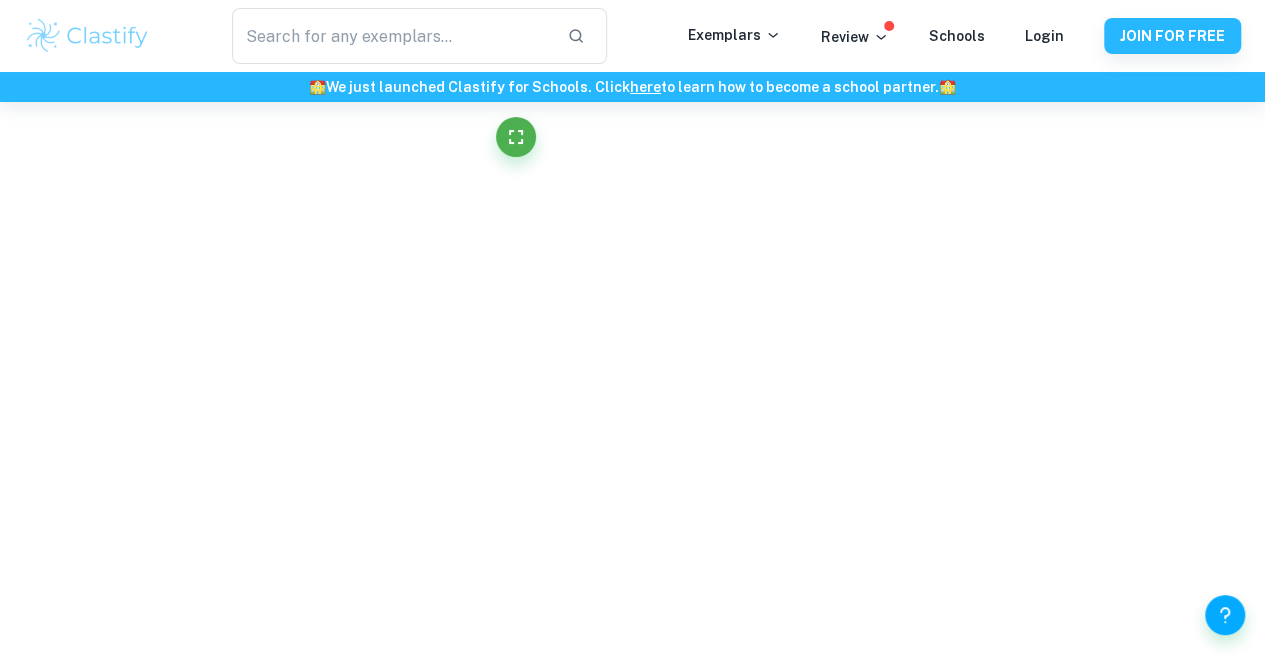click on "We value your privacy We use cookies to enhance your browsing experience, serve personalised ads or content, and analyse our traffic. By clicking "Accept All", you consent to our use of cookies.   Cookie Policy Customise   Reject All   Accept All   Customise Consent Preferences   We use cookies to help you navigate efficiently and perform certain functions. You will find detailed information about all cookies under each consent category below. The cookies that are categorised as "Necessary" are stored on your browser as they are essential for enabling the basic functionalities of the site. ...  Show more For more information on how Google's third-party cookies operate and handle your data, see:   Google Privacy Policy Necessary Always Active Necessary cookies are required to enable the basic features of this site, such as providing secure log-in or adjusting your consent preferences. These cookies do not store any personally identifiable data. Functional Analytics Performance Advertisement Uncategorised" at bounding box center [632, -3939] 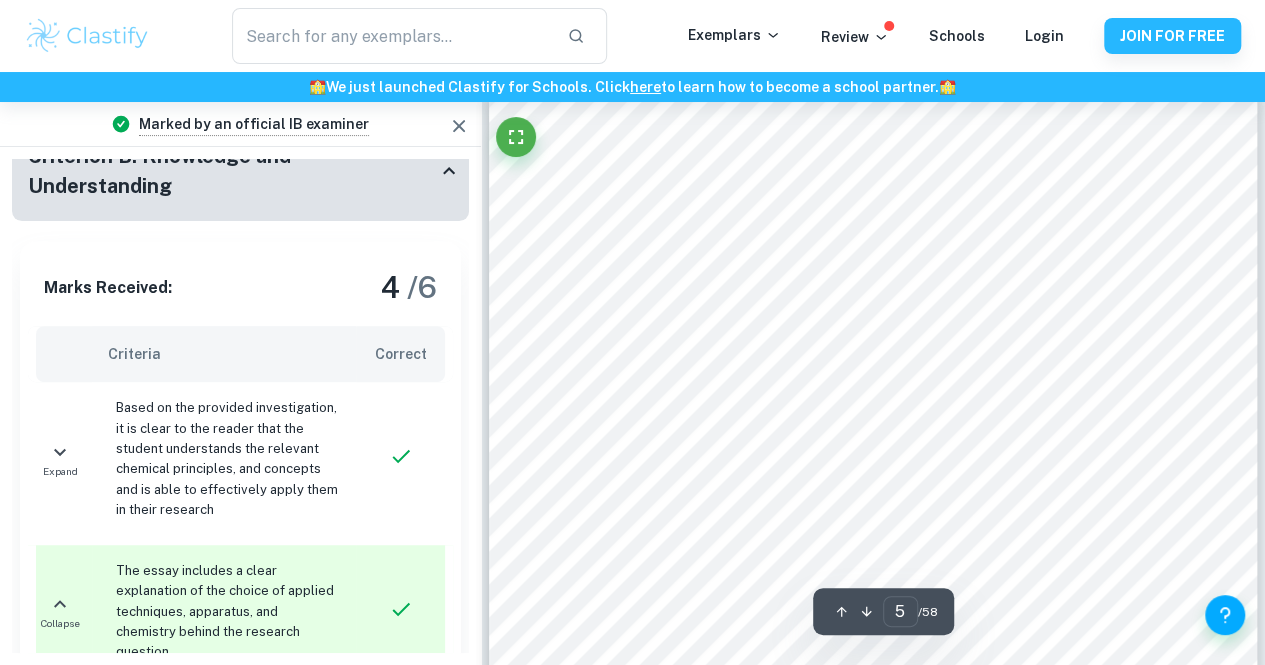 scroll, scrollTop: 4047, scrollLeft: 0, axis: vertical 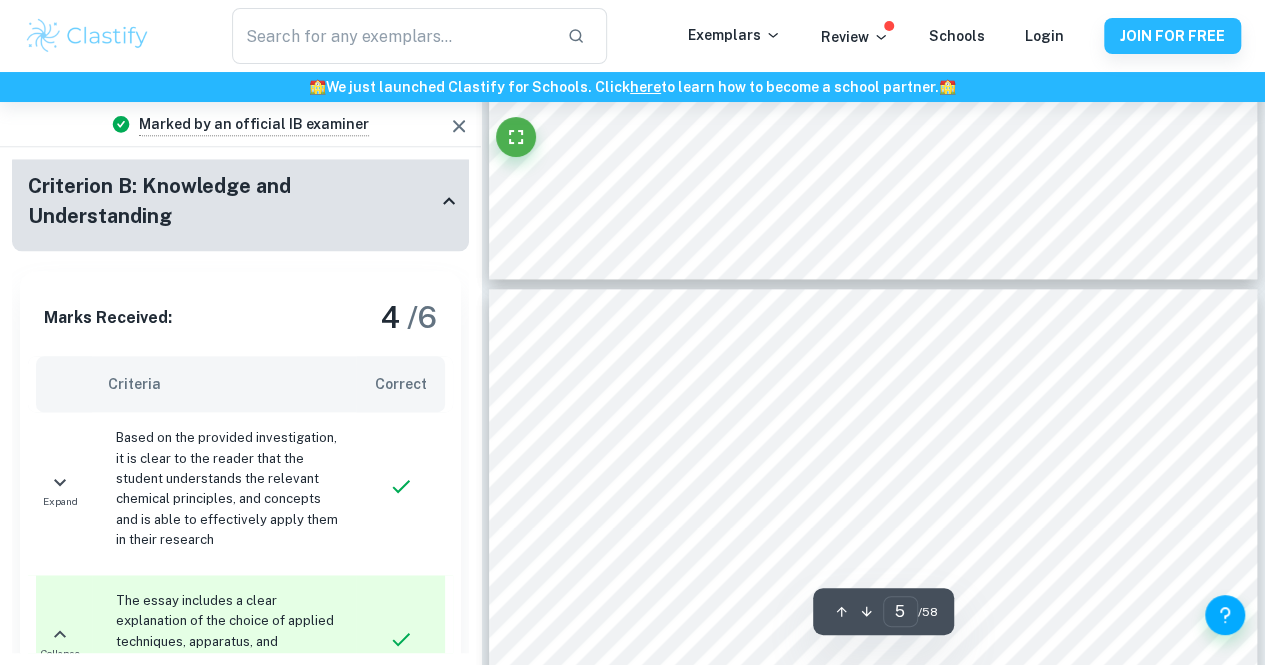 type on "6" 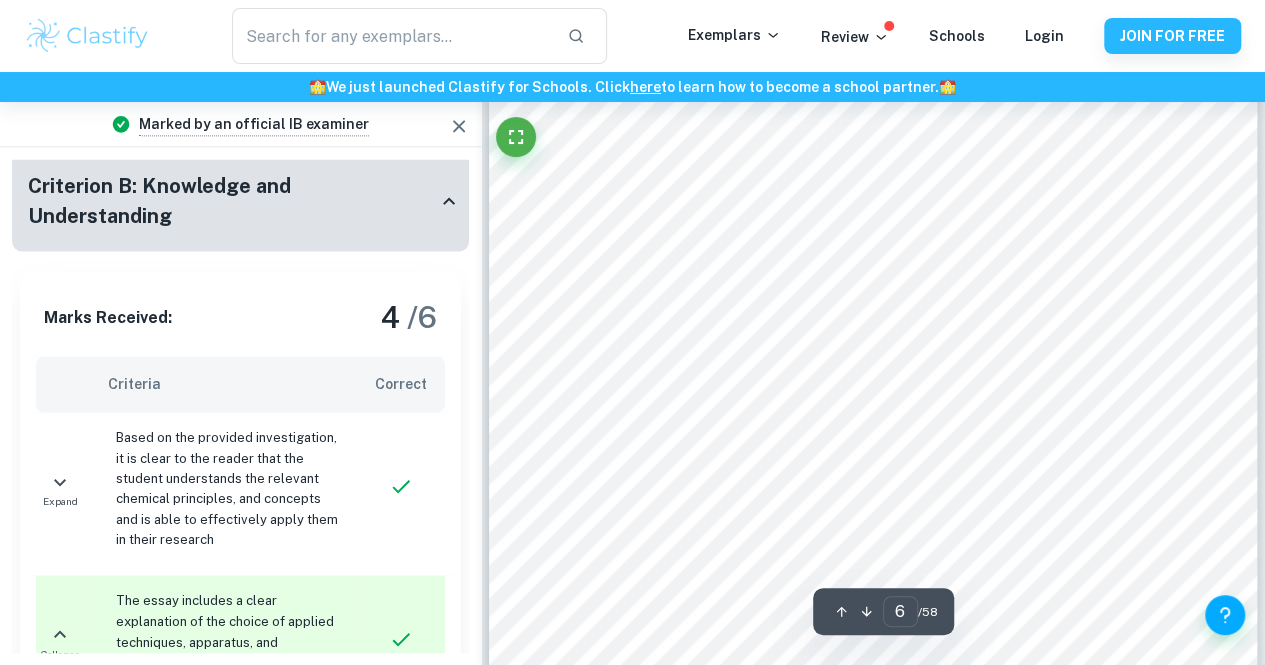 scroll, scrollTop: 5068, scrollLeft: 0, axis: vertical 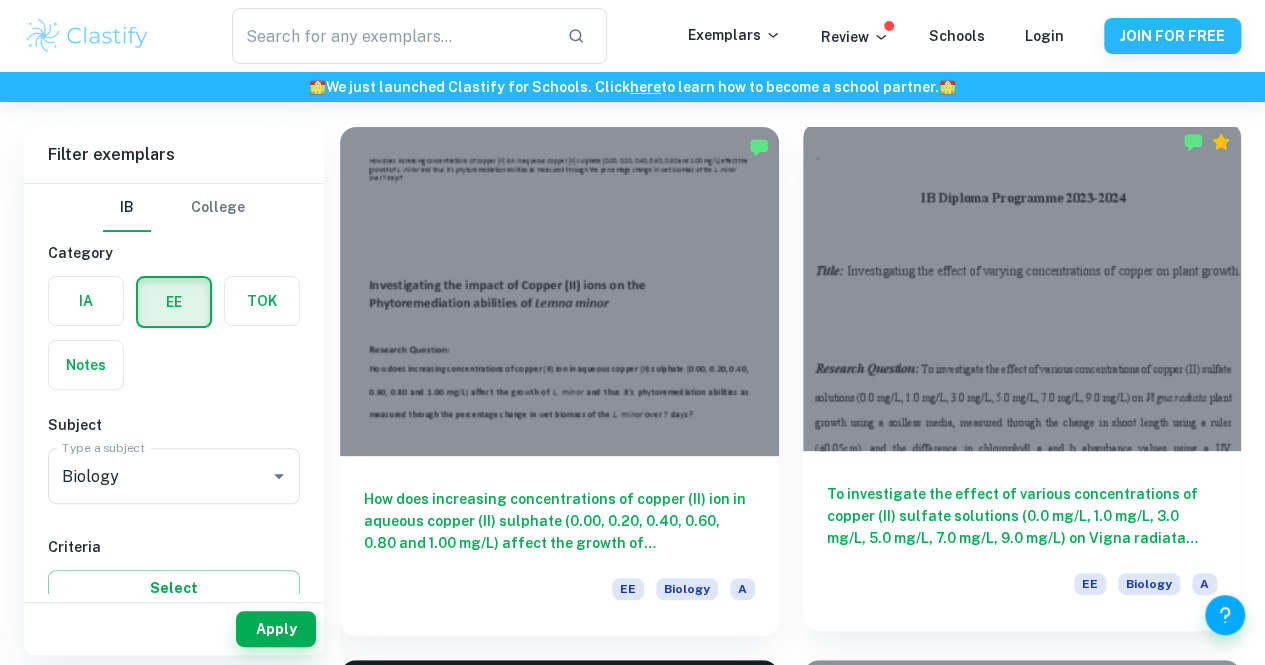 click on "To investigate the effect of various concentrations of copper (II) sulfate solutions (0.0 mg/L, 1.0 mg/L, 3.0 mg/L, 5.0 mg/L, 7.0 mg/L, 9.0 mg/L) on Vigna radiata plant growth using a soilless media, measured through the change in shoot length using a ruler (±0.05cm), and the difference in chlorophyll a and b absorbance values using a UV spectrophotometer (±0.001AU), at wavelengths of 664nm and 647nm respectively over a 14 day period. EE Biology A" at bounding box center [1022, 541] 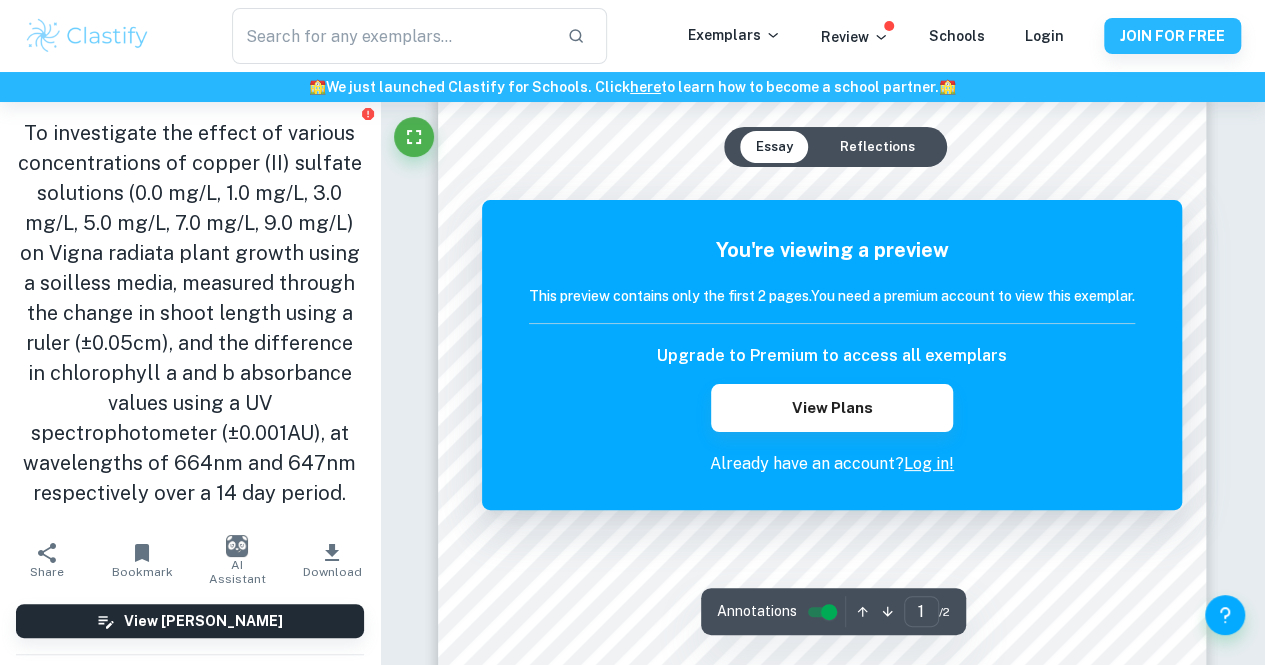 scroll, scrollTop: 138, scrollLeft: 0, axis: vertical 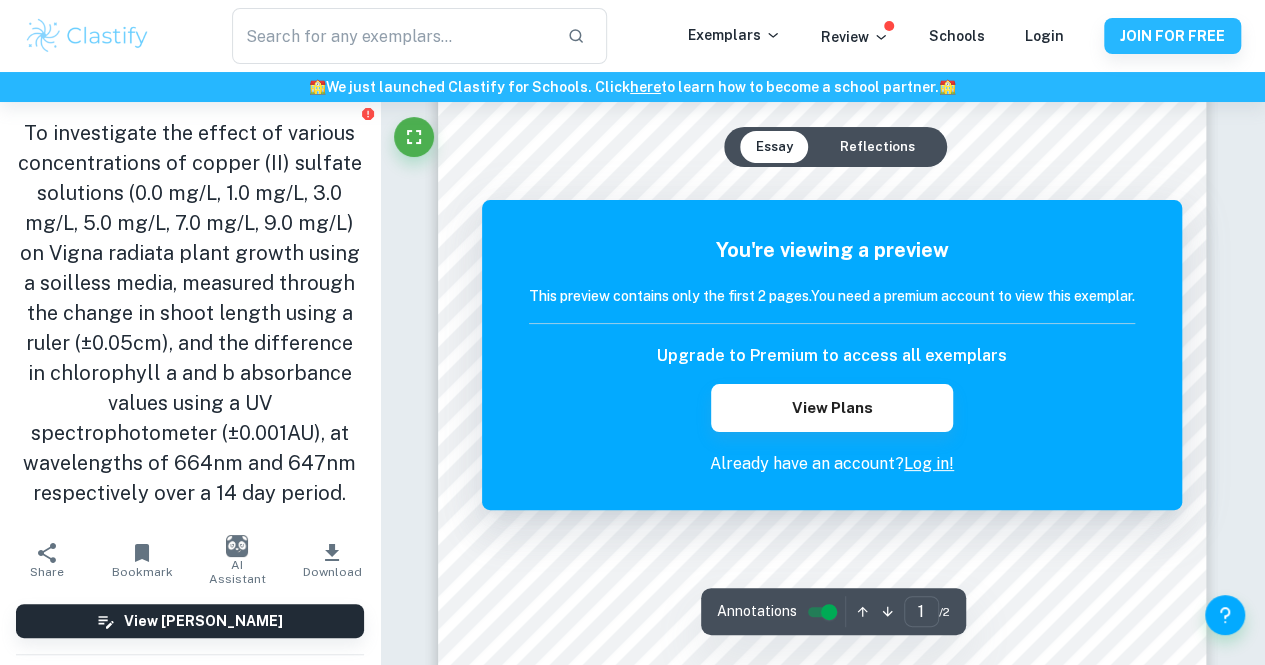 click on "Correct Criterion A :   The student outlines the topic of their study at the beginning of the essay, making its aim clear to the reader Comment:  The student outlines the topic of their study effectively at the beginning of the EE by stating, "To investigate the effect of various concentrations of copper (II) sulfate solutions on Vigna radiata plant growth." This clear research question sets the aim of the essay and establishes the focus on copper's impact on plant growth. Additionally, the student provides context by discussing copper's role and potential toxicity in plants, linking it to personal experiences and broader environmental issues. Correct Criterion A :   The student outlines the topic of their study at the beginning of the essay, making its aim clear to the reader Comment: Correct Criterion A :   The student establishes a clear context of the study, i.e it describes the relevant background information, purpose, and focus of the essay Comment: Correct Criterion A :   Comment: Correct Criterion A :" at bounding box center (823, 1134) 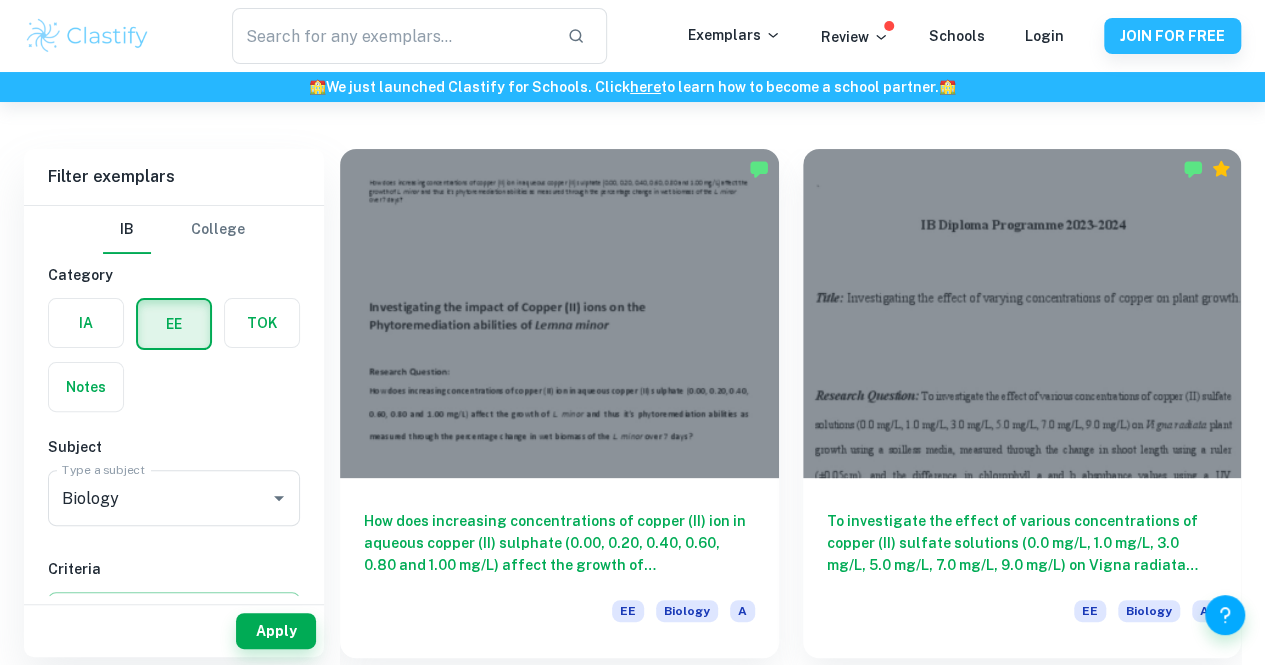 scroll, scrollTop: 107, scrollLeft: 0, axis: vertical 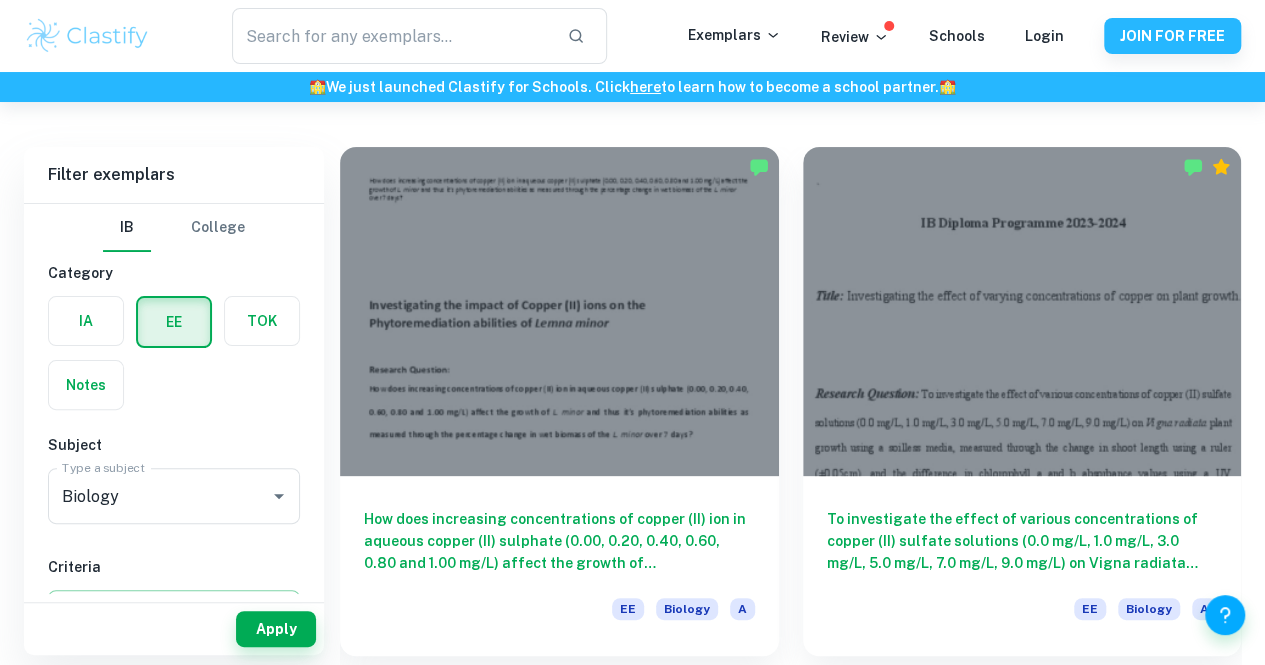 click at bounding box center [559, 311] 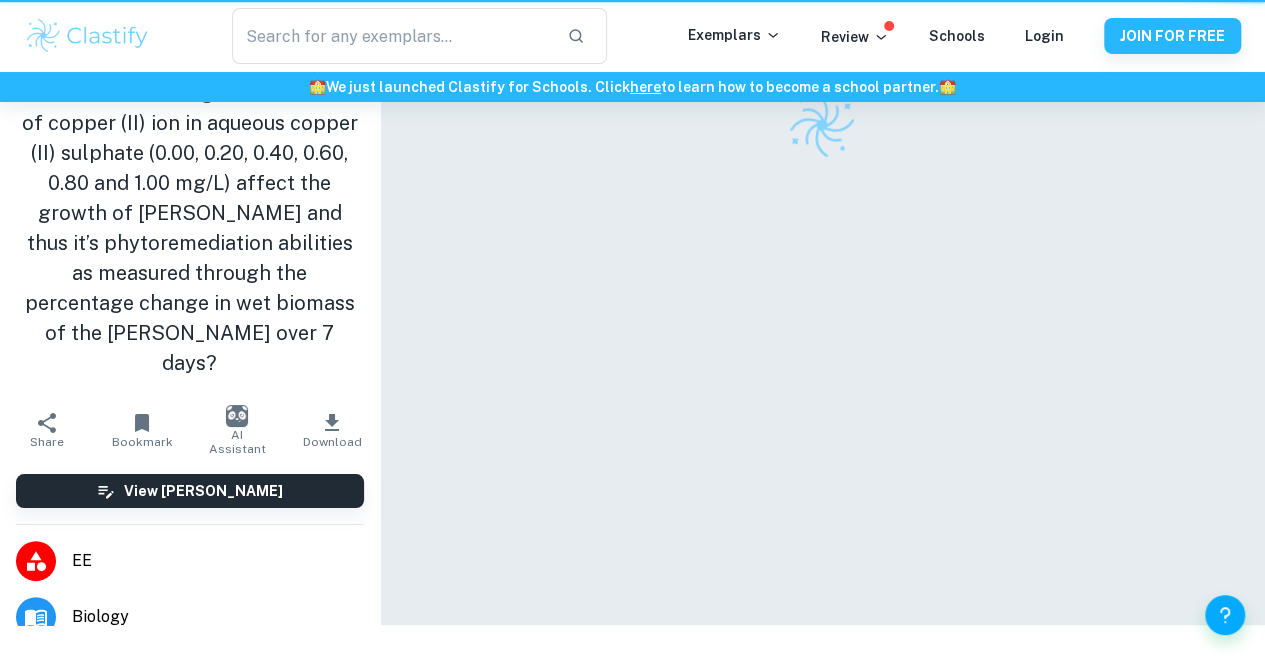 scroll, scrollTop: 0, scrollLeft: 0, axis: both 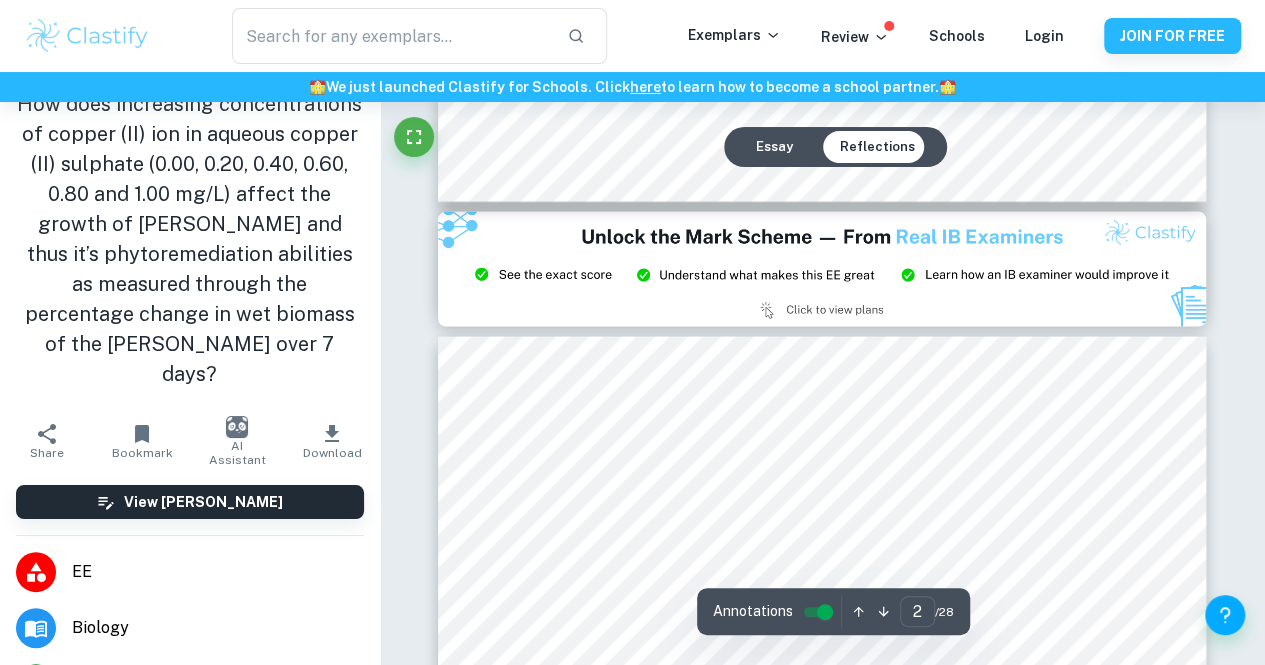 type on "3" 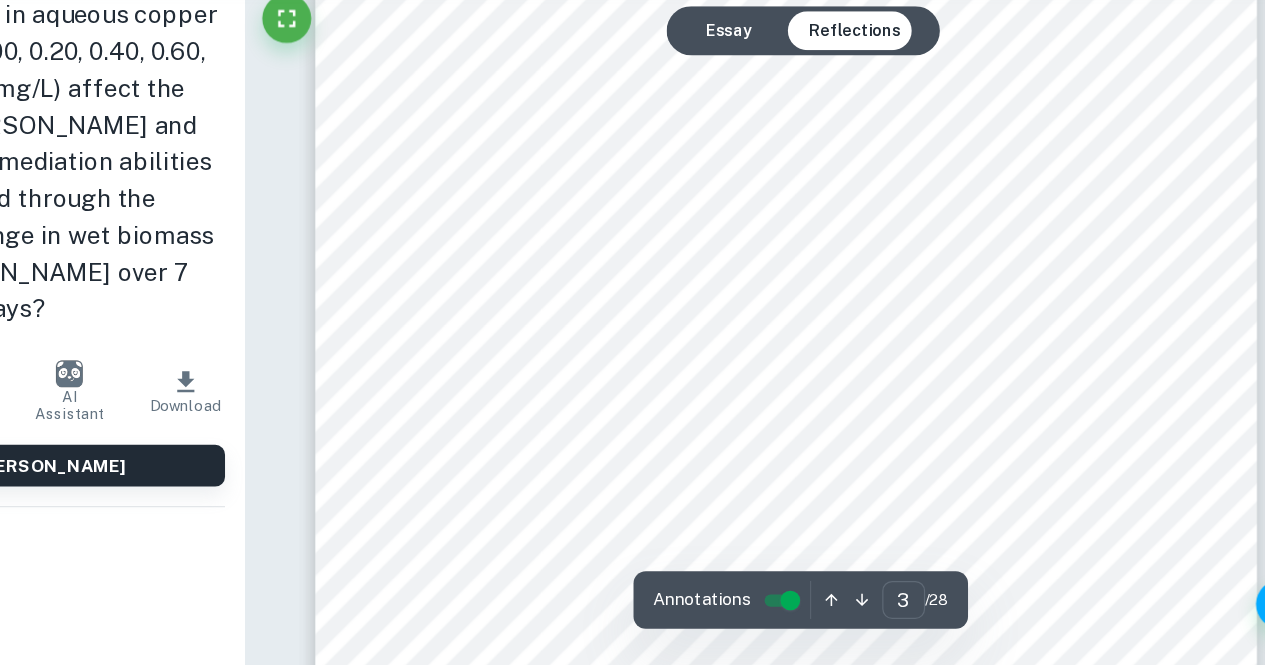 scroll, scrollTop: 2628, scrollLeft: 0, axis: vertical 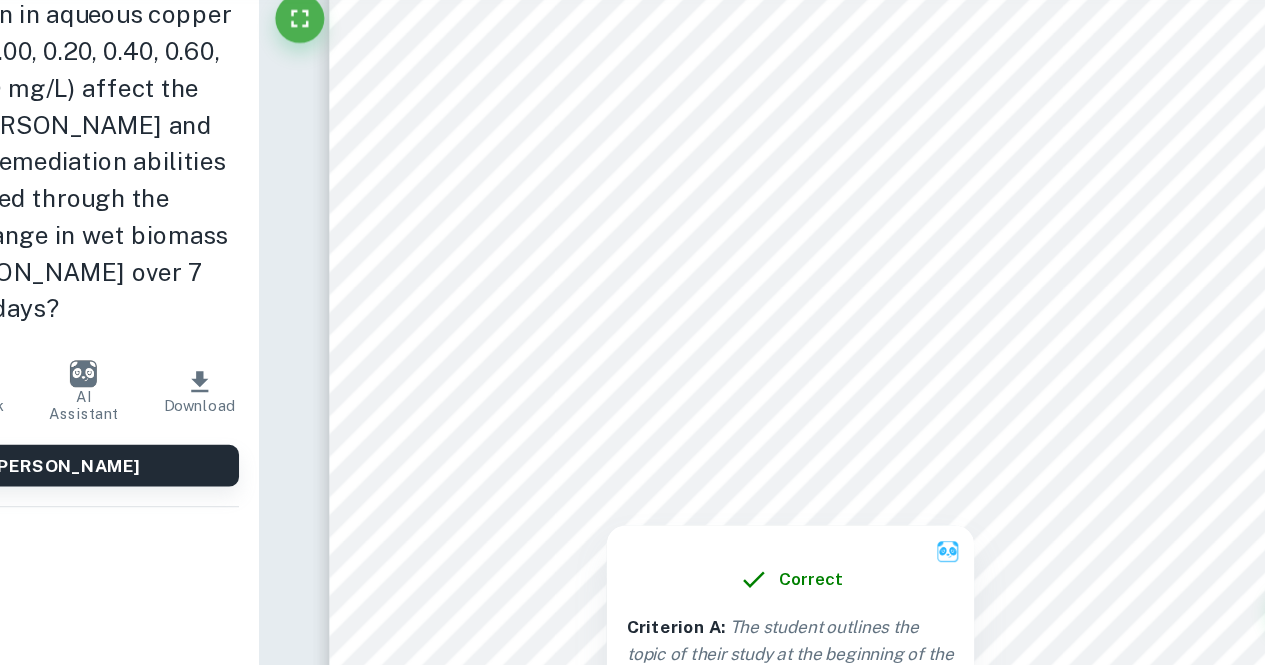 click at bounding box center [881, 483] 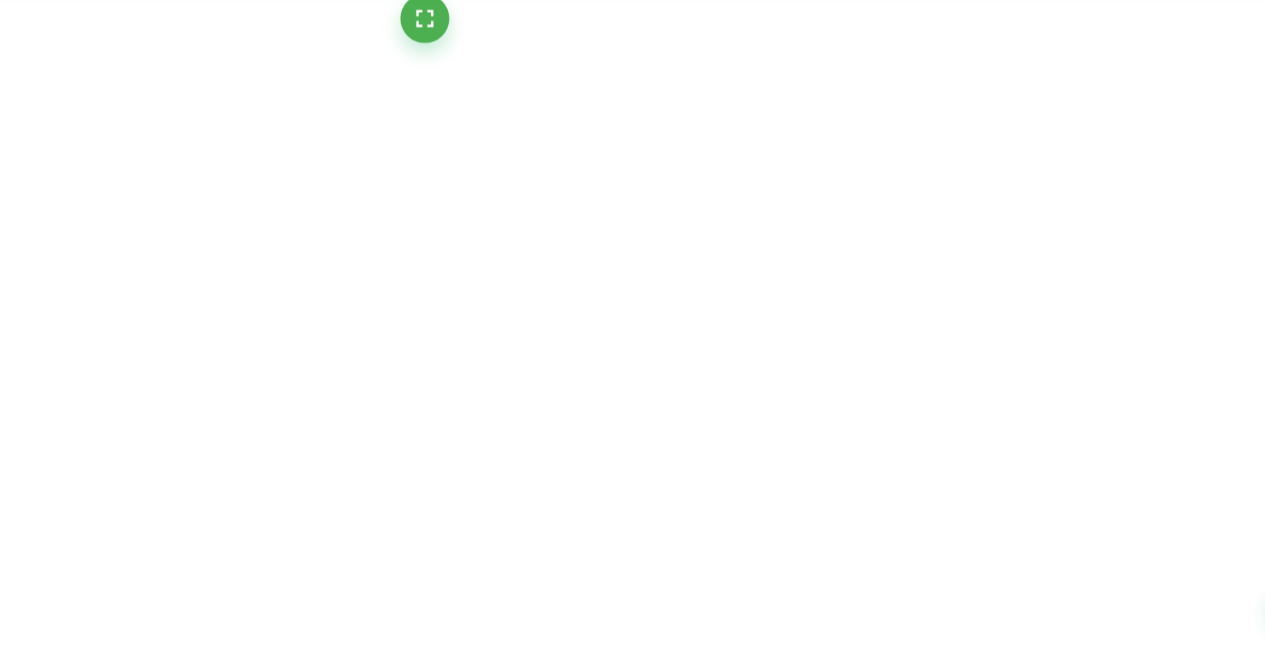 scroll, scrollTop: 2724, scrollLeft: 0, axis: vertical 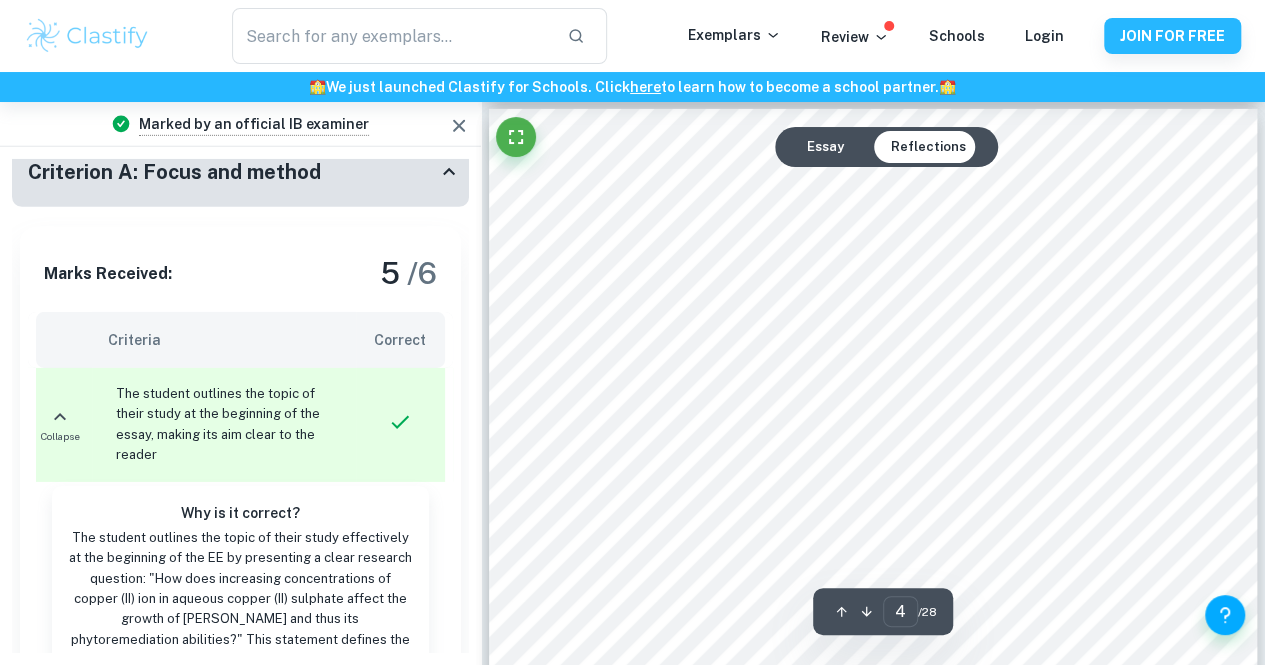 click on "/ 6" at bounding box center (422, 273) 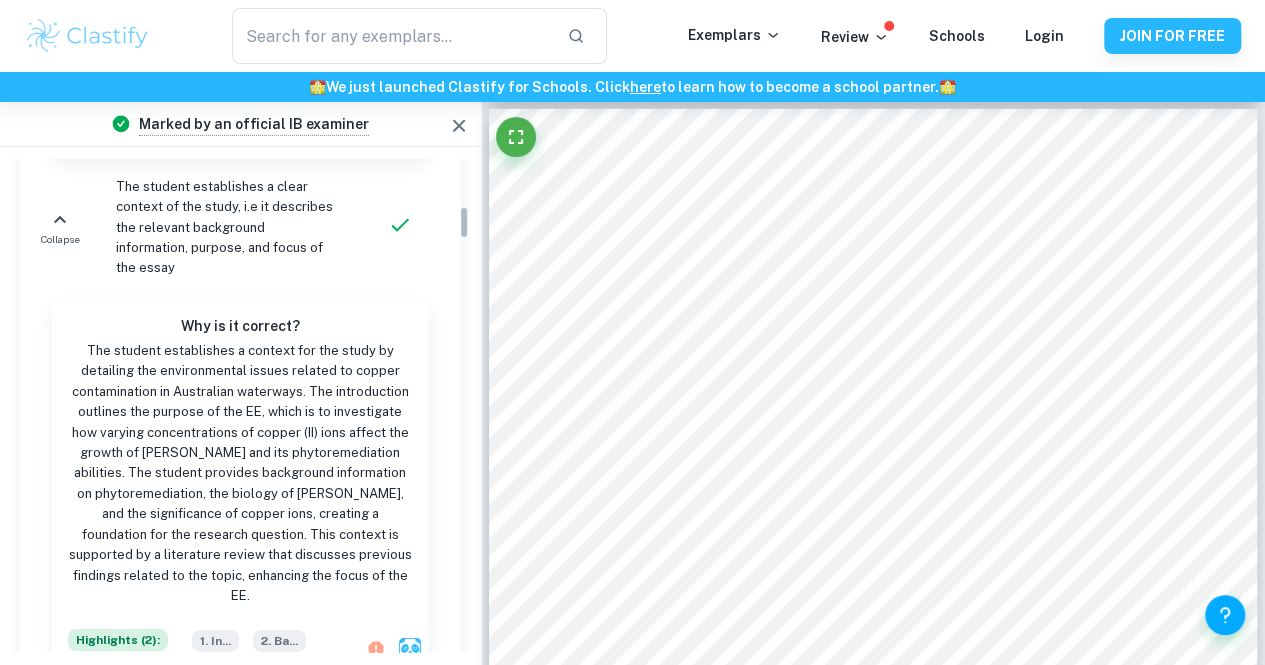 scroll, scrollTop: 698, scrollLeft: 0, axis: vertical 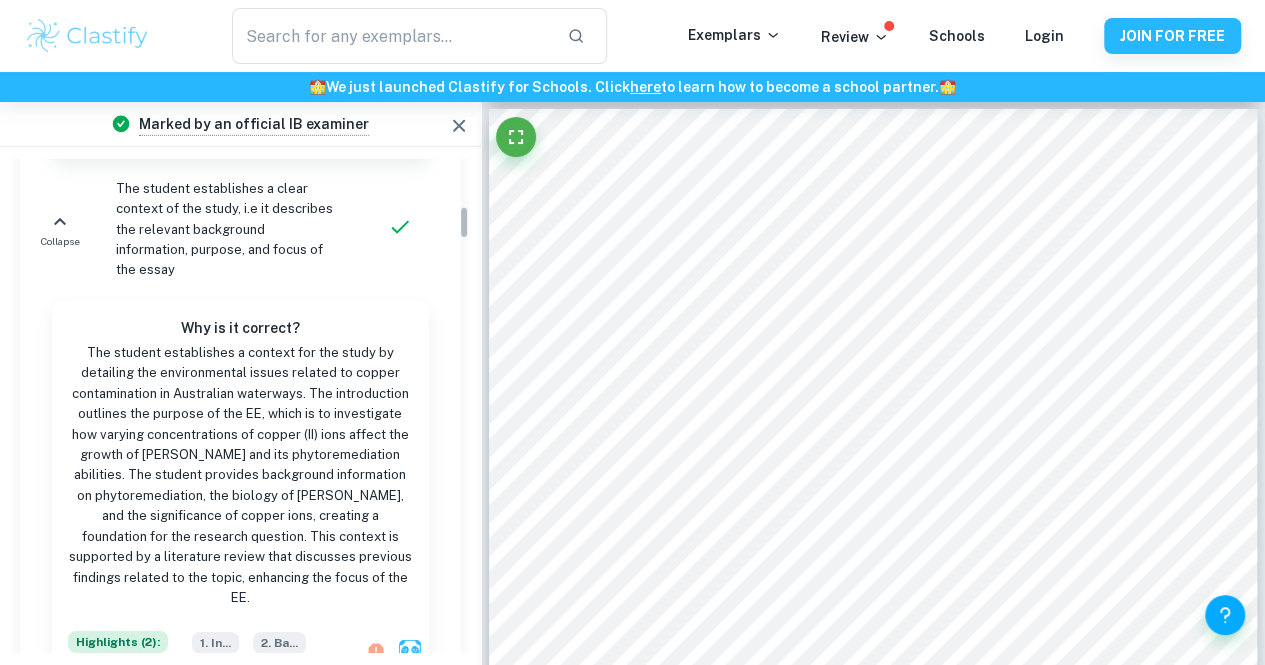click on "Why is it correct?" at bounding box center [240, 330] 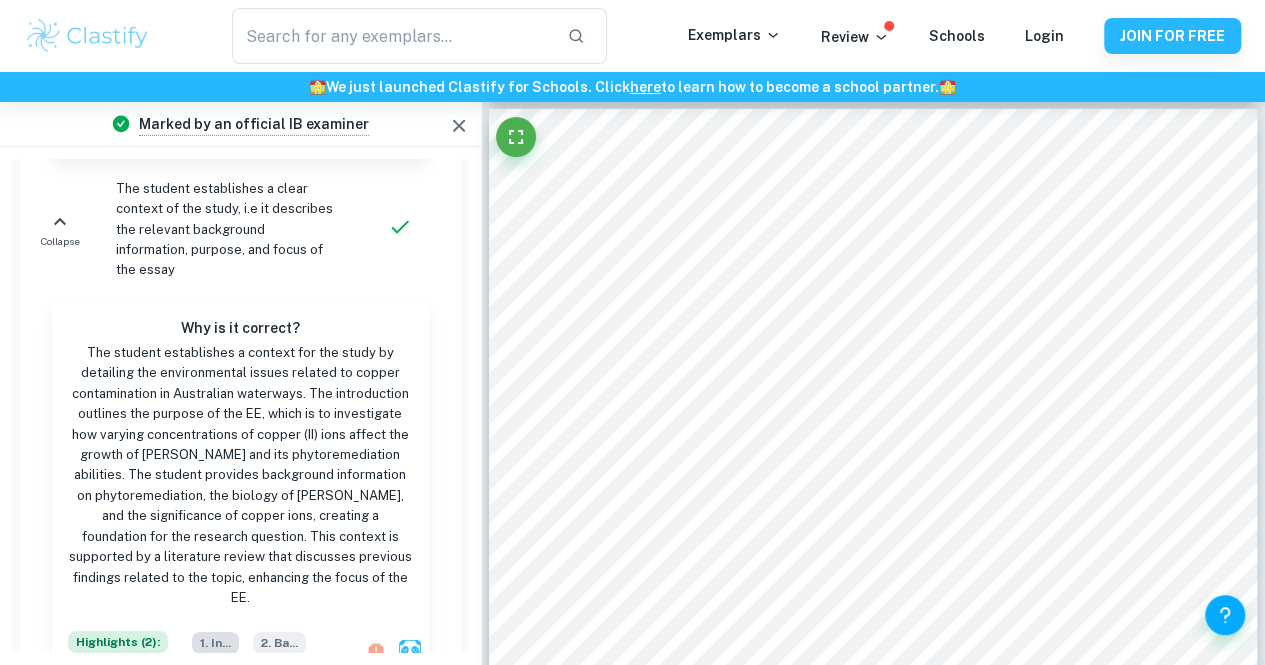 click on "1. In ..." at bounding box center [215, 643] 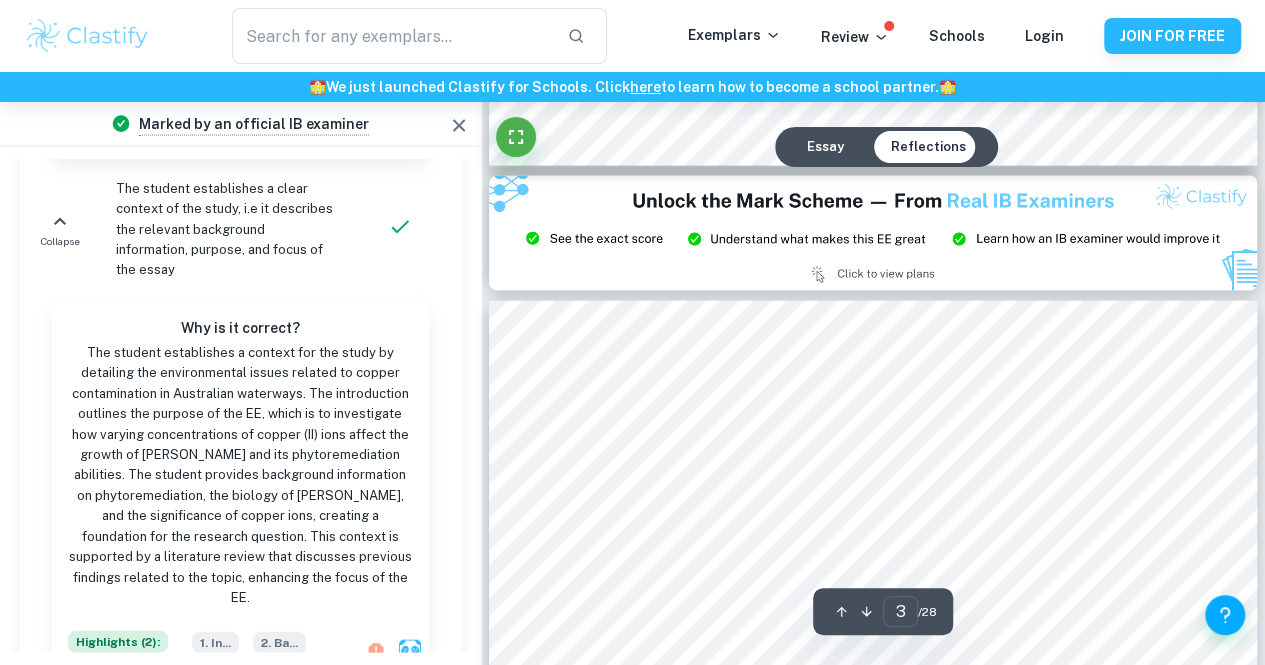 scroll, scrollTop: 1951, scrollLeft: 0, axis: vertical 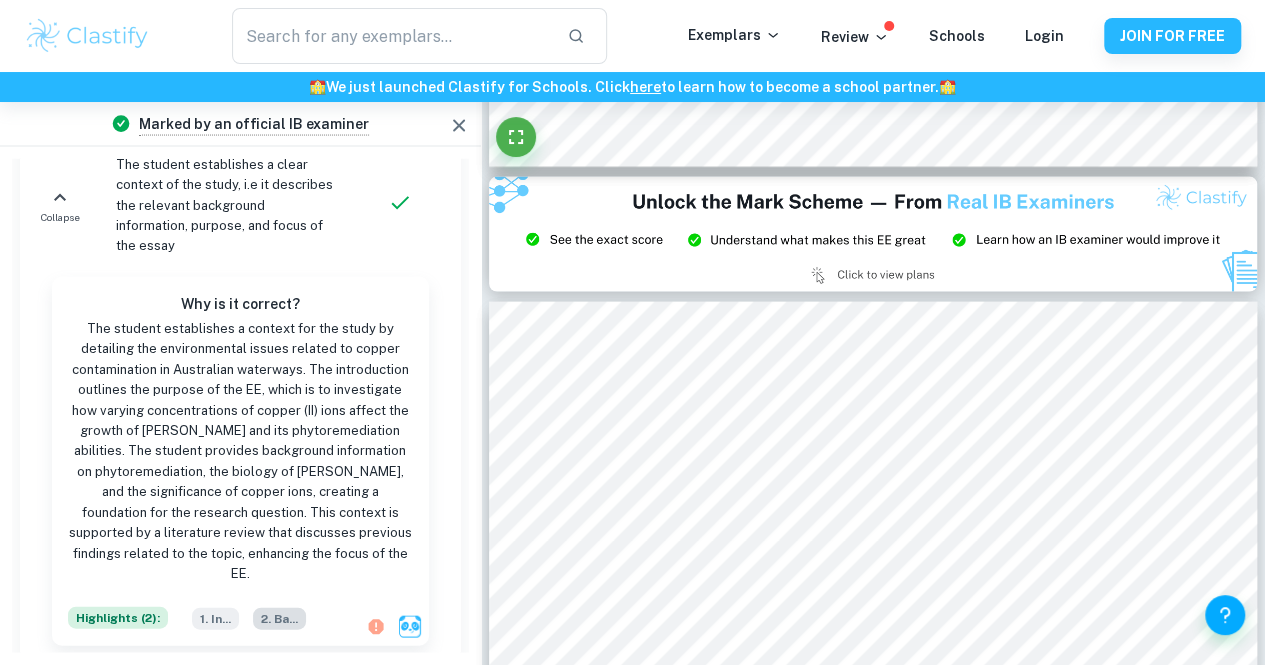 click on "2. Ba ..." at bounding box center (279, 619) 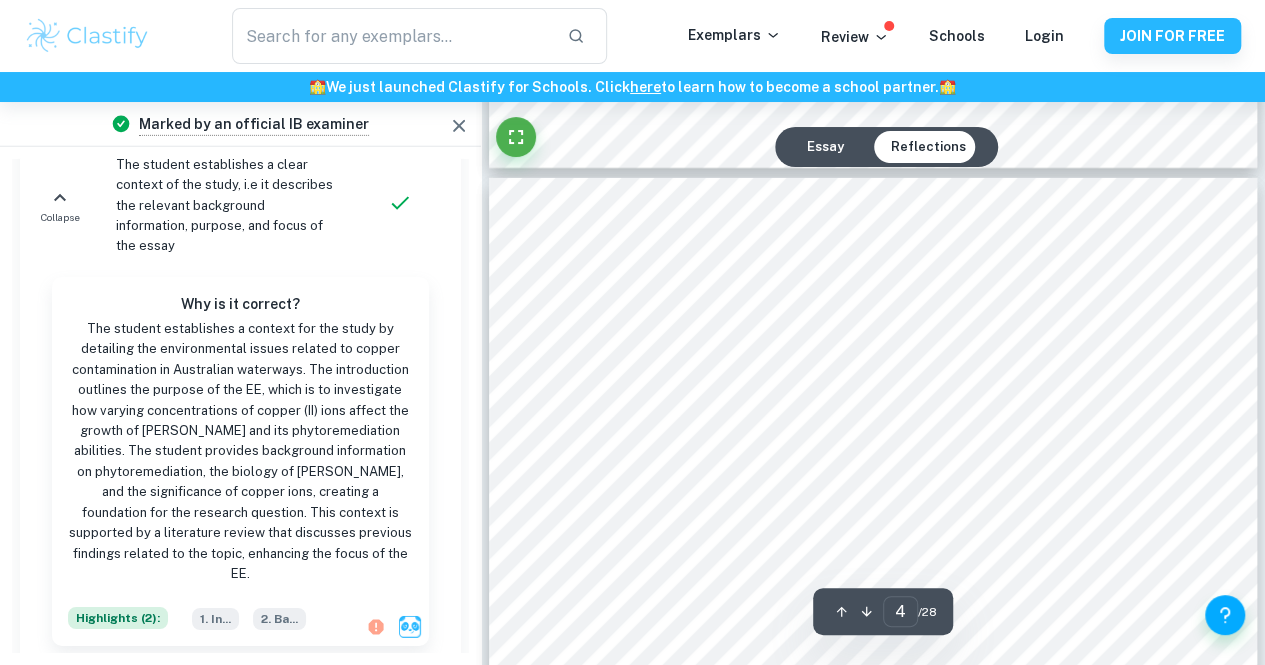 scroll, scrollTop: 3079, scrollLeft: 0, axis: vertical 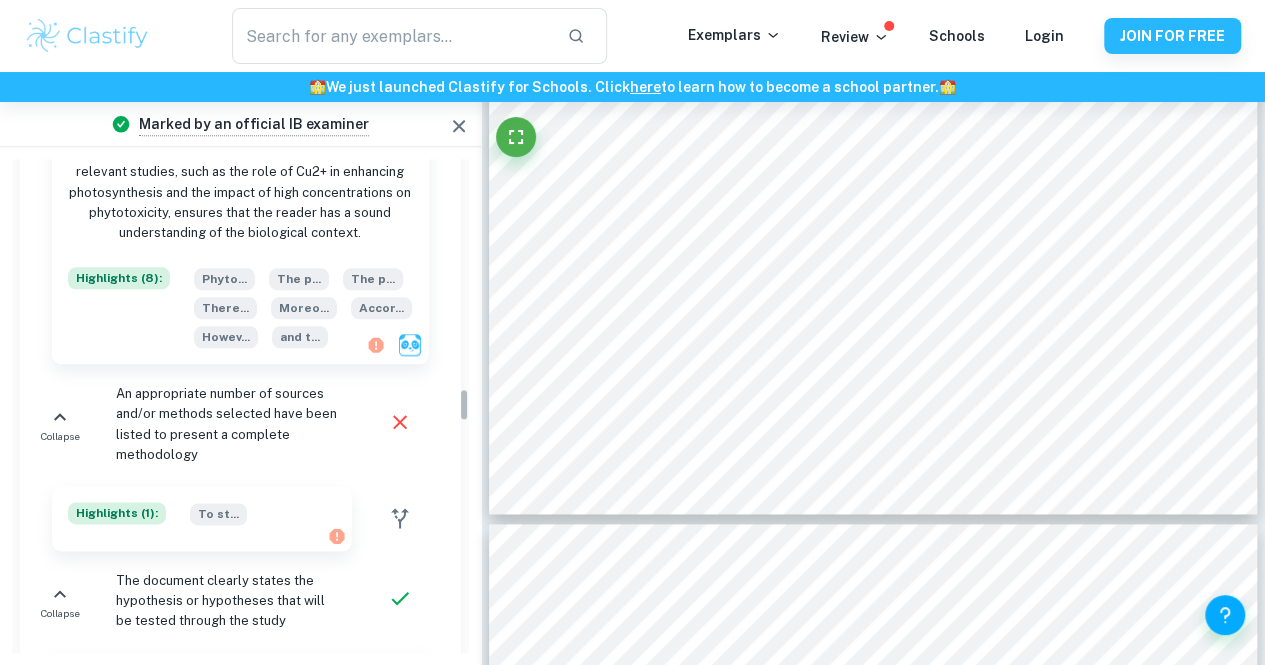 click on "An appropriate number of sources and/or methods selected have been listed to present a complete methodology" at bounding box center (228, 425) 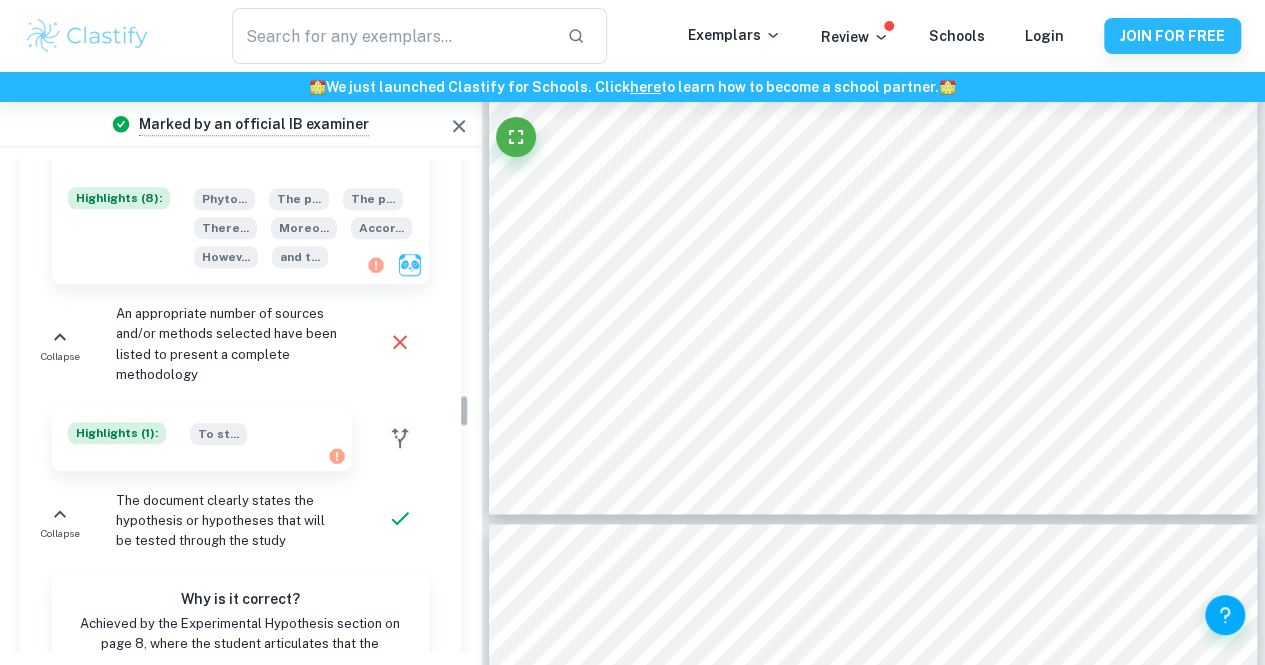 scroll, scrollTop: 3466, scrollLeft: 0, axis: vertical 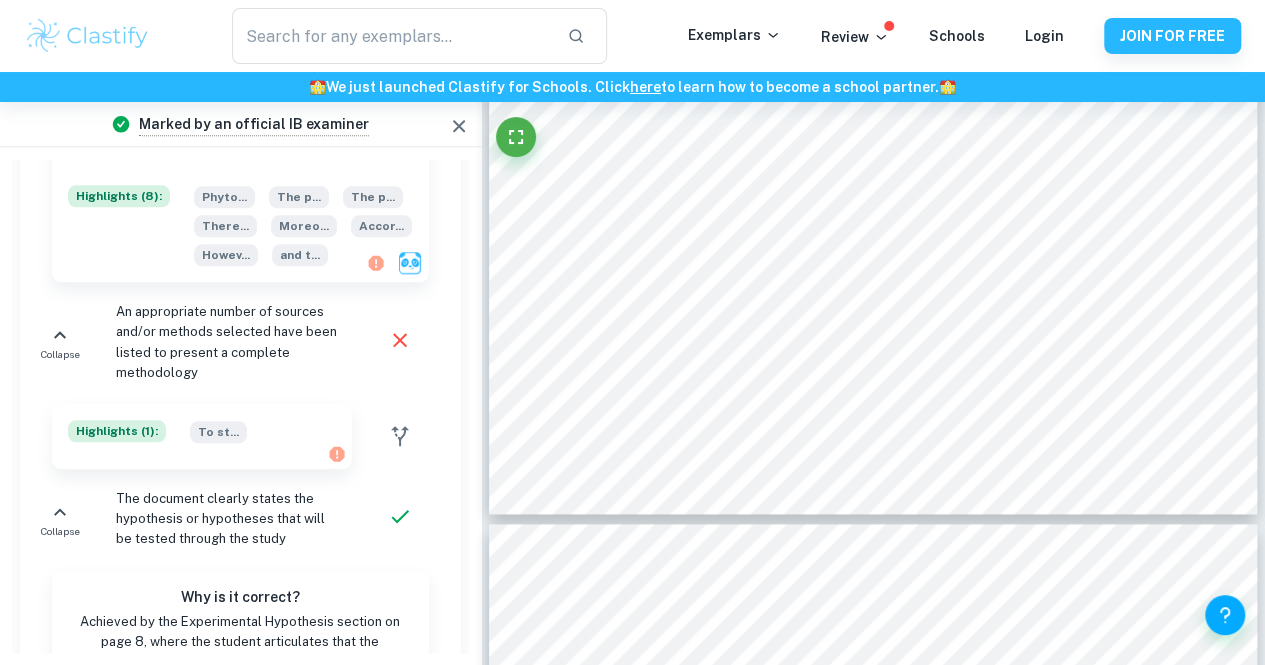 click on "An appropriate number of sources and/or methods selected have been listed to present a complete methodology" at bounding box center (224, 343) 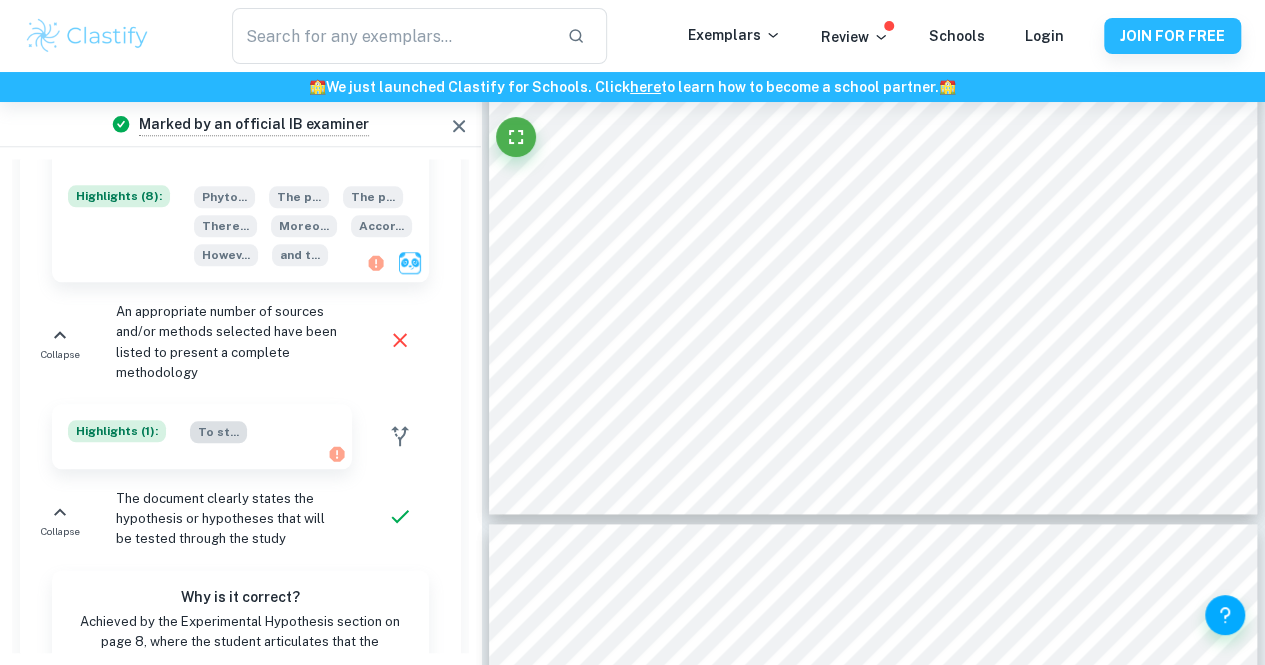 click on "To st ..." at bounding box center [218, 432] 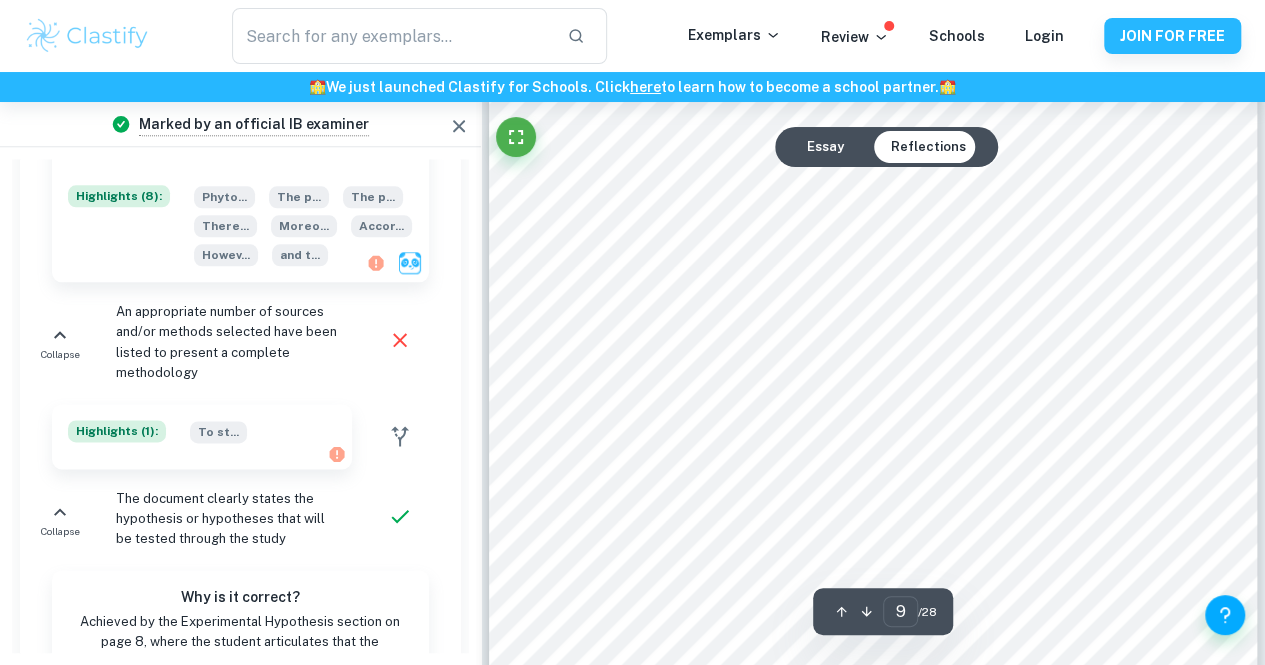 scroll, scrollTop: 8621, scrollLeft: 0, axis: vertical 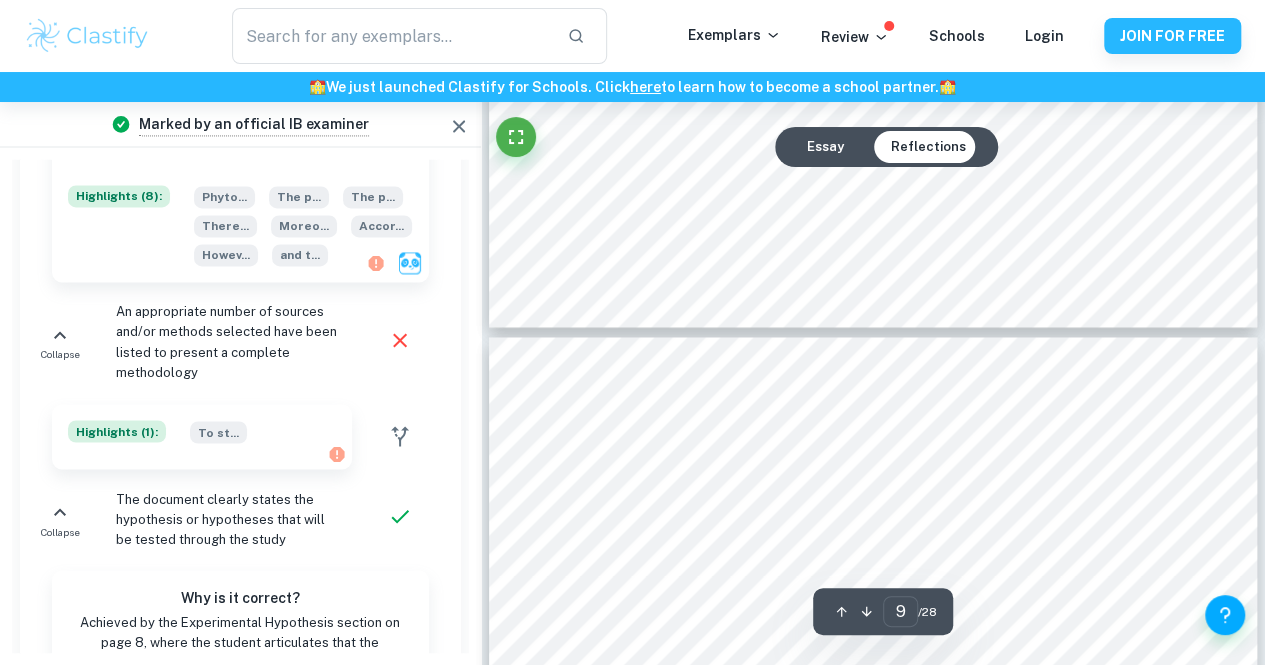 type on "10" 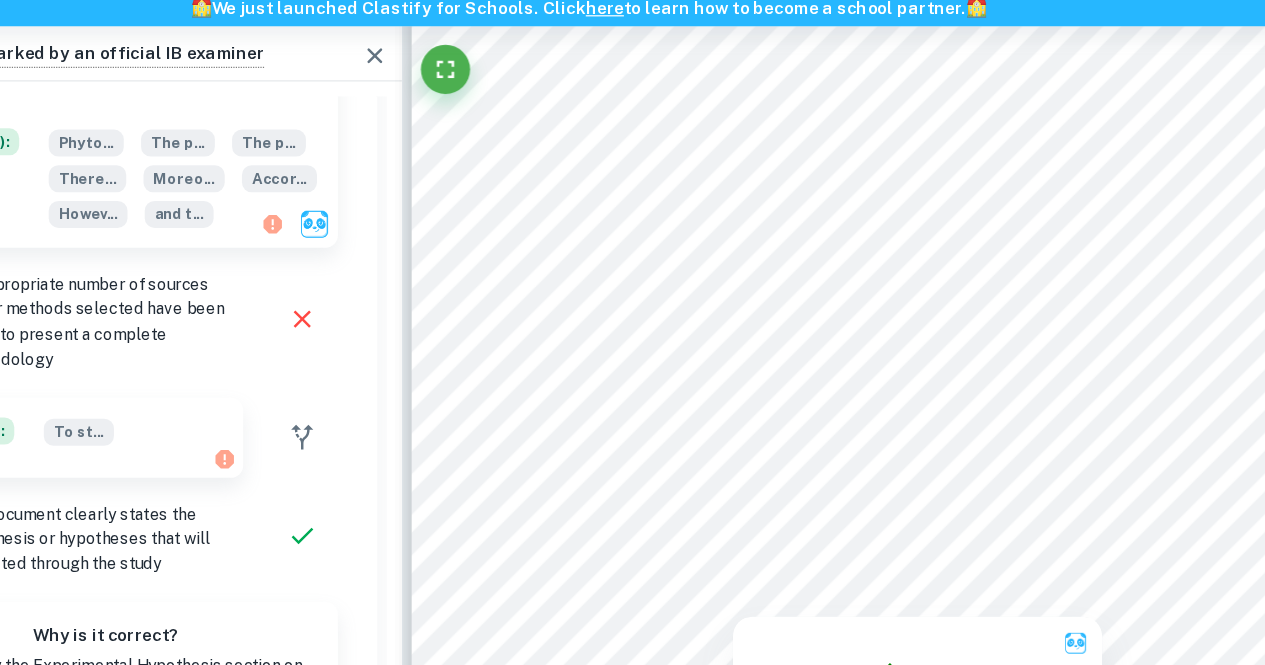 scroll, scrollTop: 9348, scrollLeft: 0, axis: vertical 